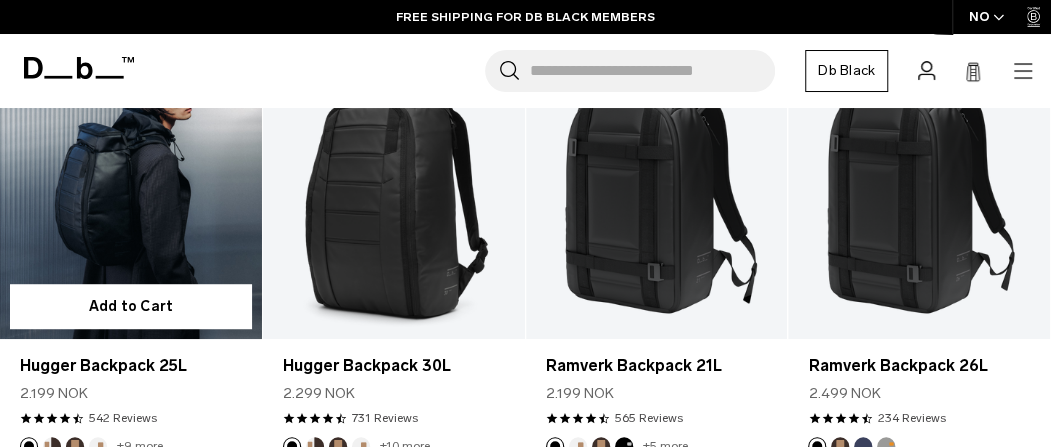 scroll, scrollTop: 500, scrollLeft: 0, axis: vertical 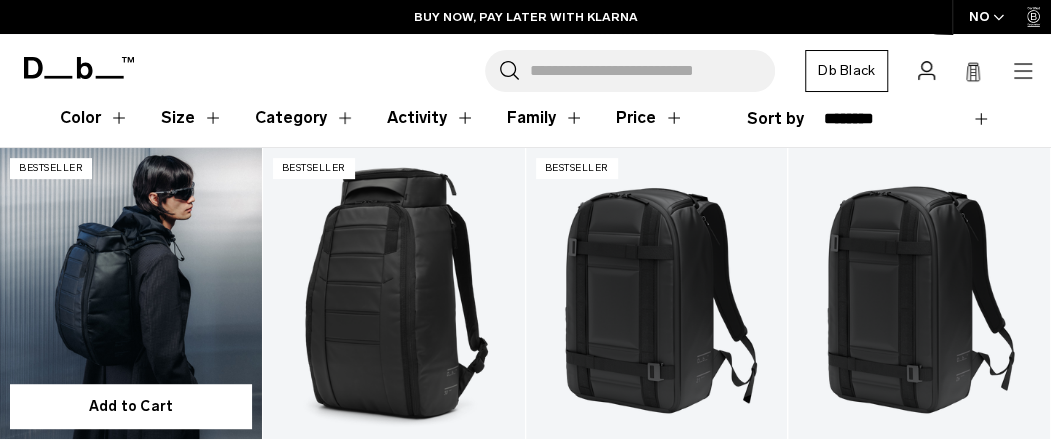 click at bounding box center [131, 293] 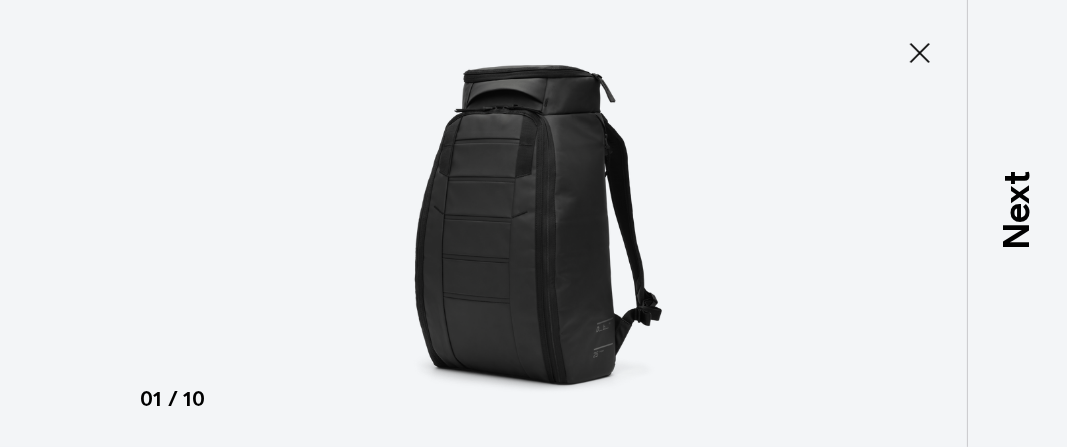 scroll, scrollTop: 100, scrollLeft: 0, axis: vertical 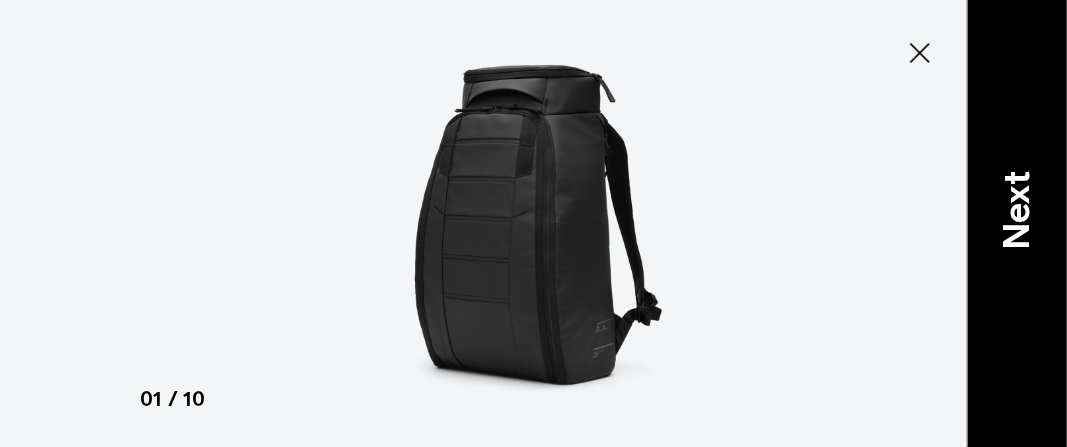 click on "Next" at bounding box center [1017, 211] 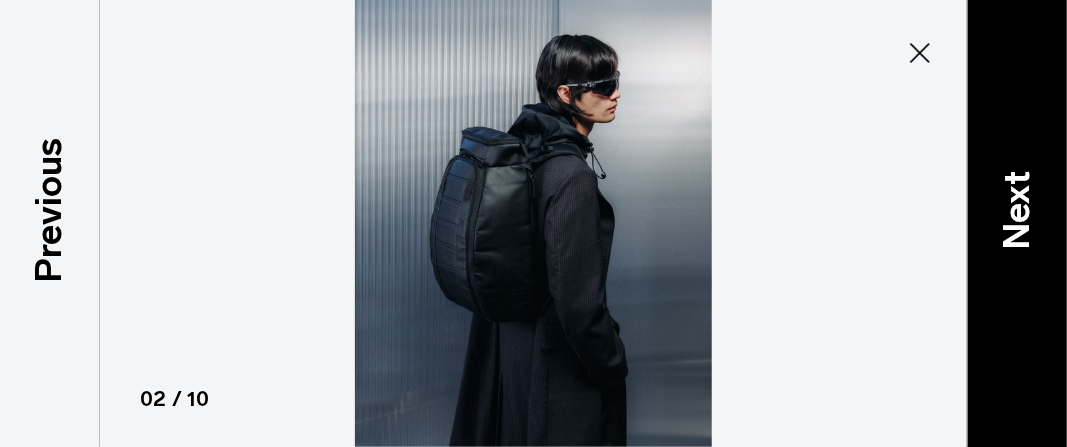 click on "Next" at bounding box center [1017, 211] 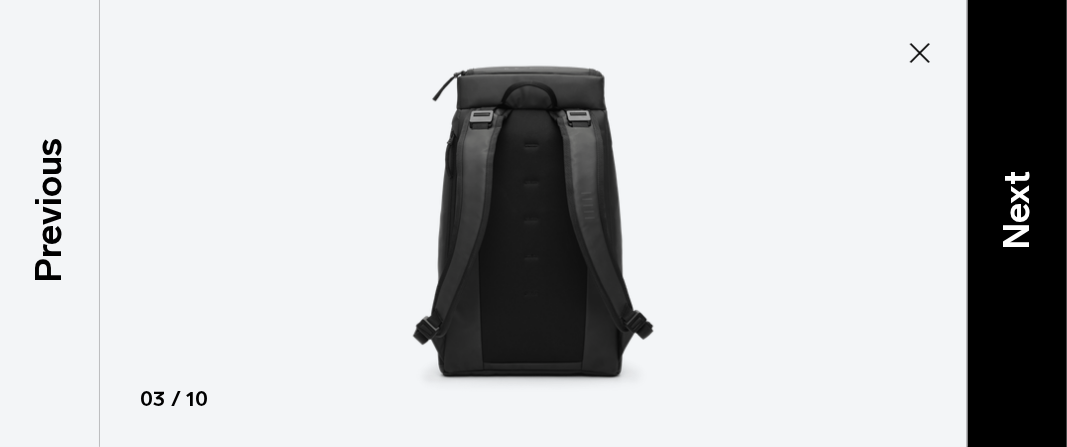 click on "Next" at bounding box center (1017, 211) 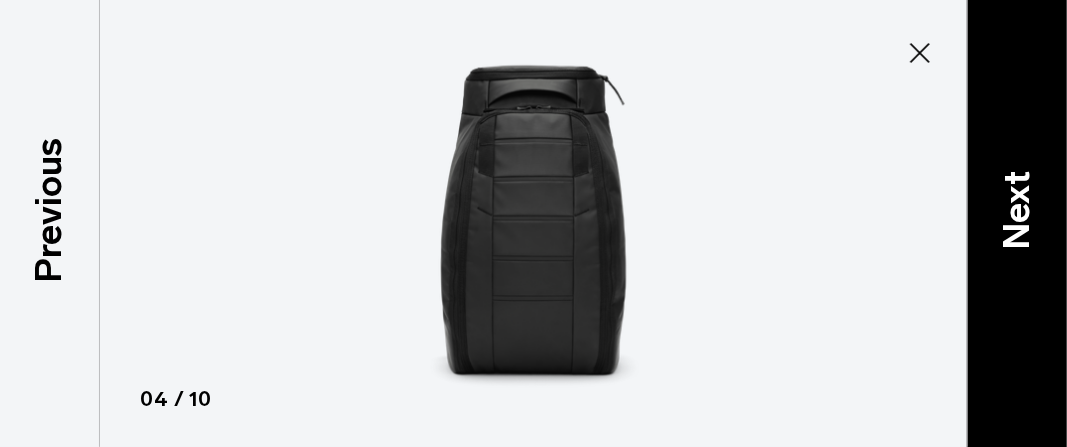 click on "Next" at bounding box center (1017, 211) 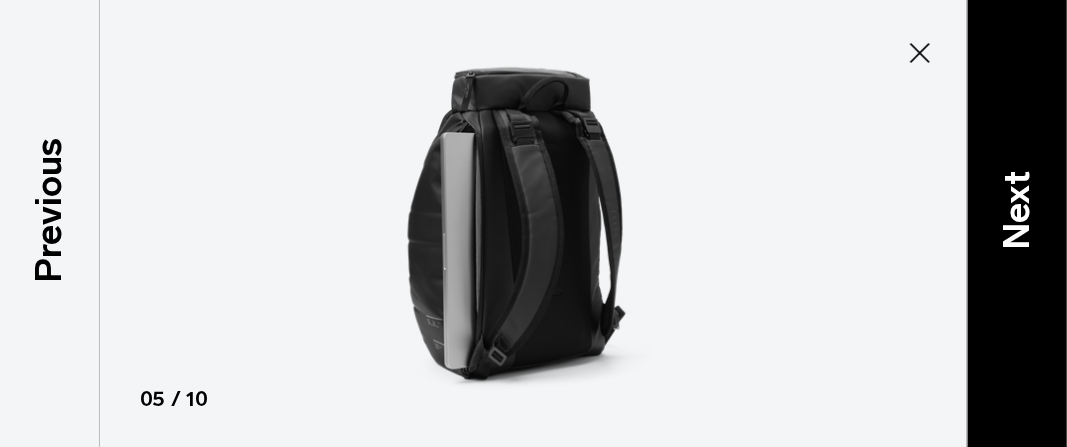 click on "Next" at bounding box center (1017, 211) 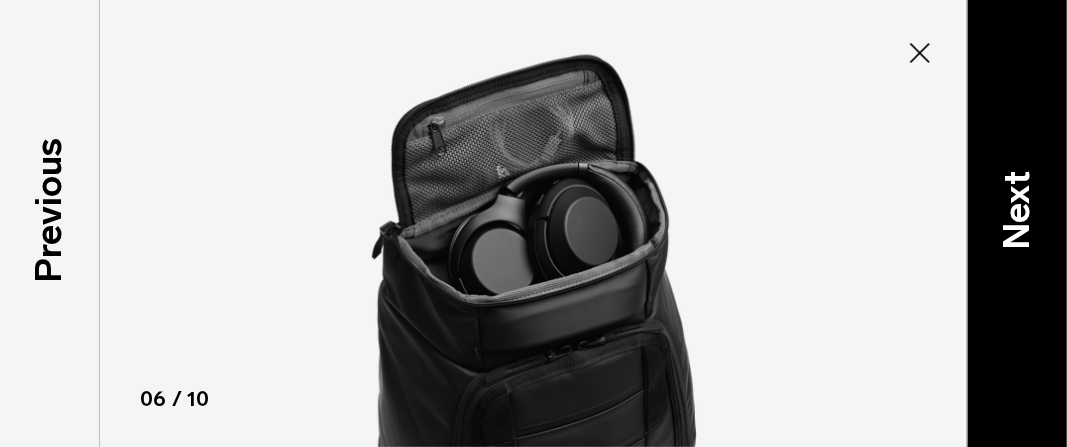 click on "Next" at bounding box center (1017, 211) 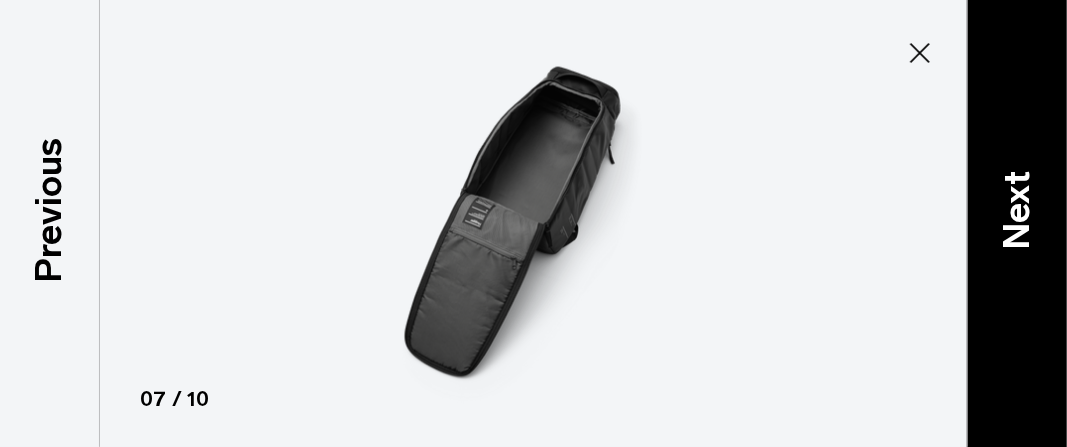 click on "Next" at bounding box center [1017, 211] 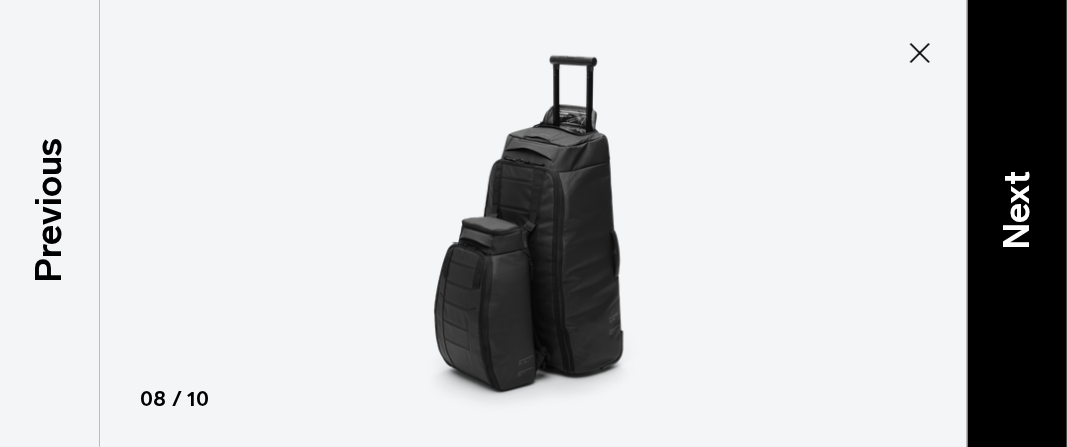 click on "Next" at bounding box center (1017, 211) 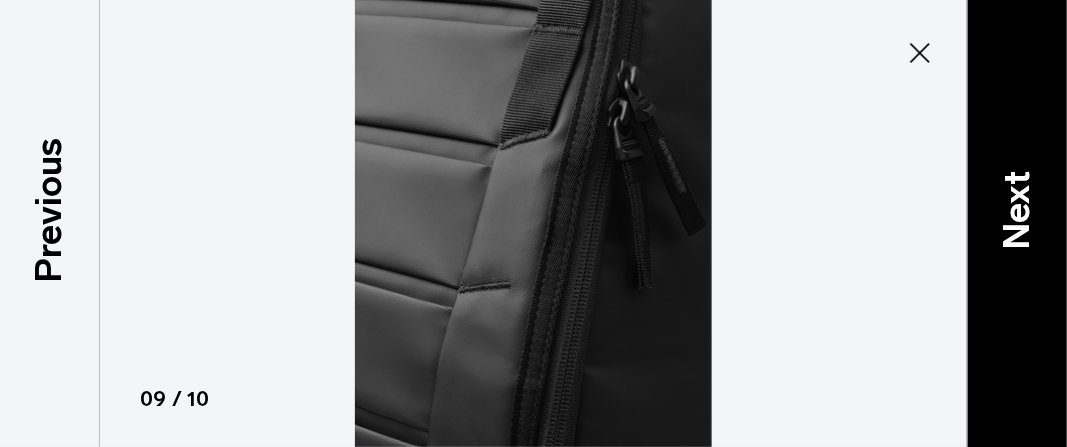 click on "Next" at bounding box center [1017, 211] 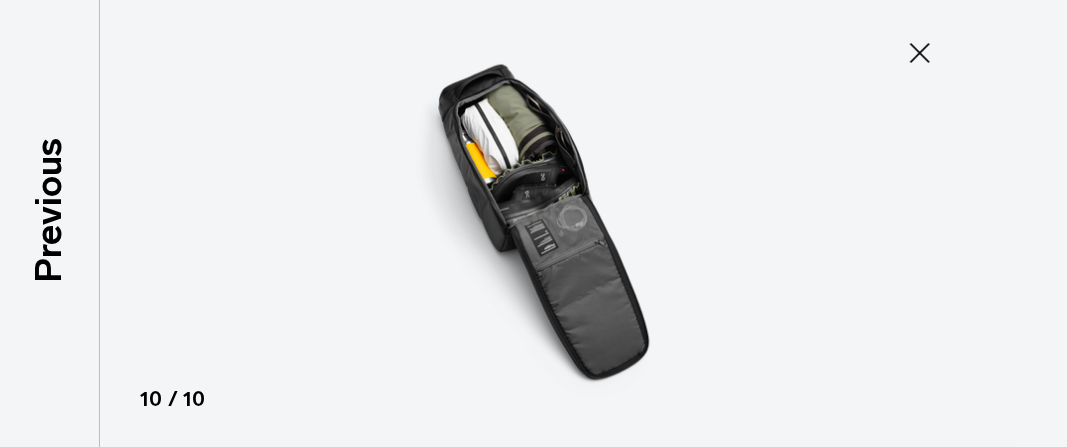 click at bounding box center (533, 223) 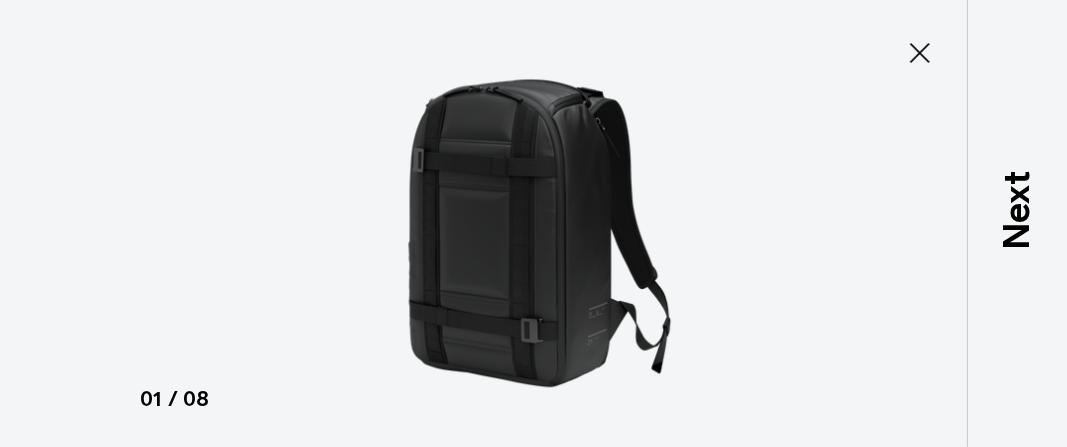 scroll, scrollTop: 300, scrollLeft: 0, axis: vertical 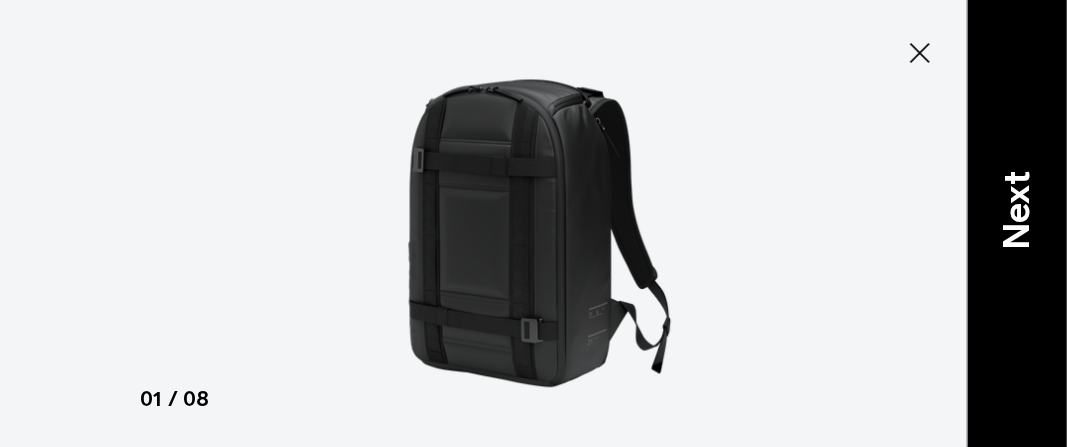 click on "Next" at bounding box center (1017, 211) 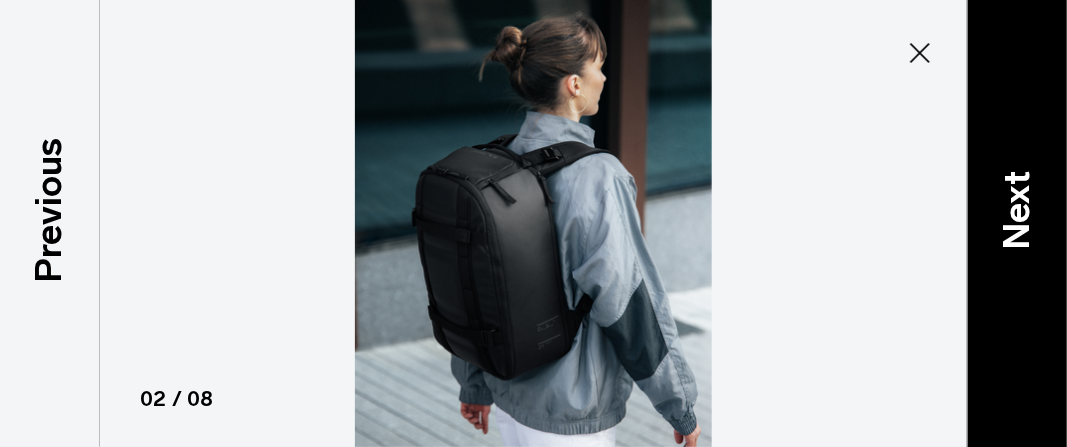 click on "Next" at bounding box center (1017, 211) 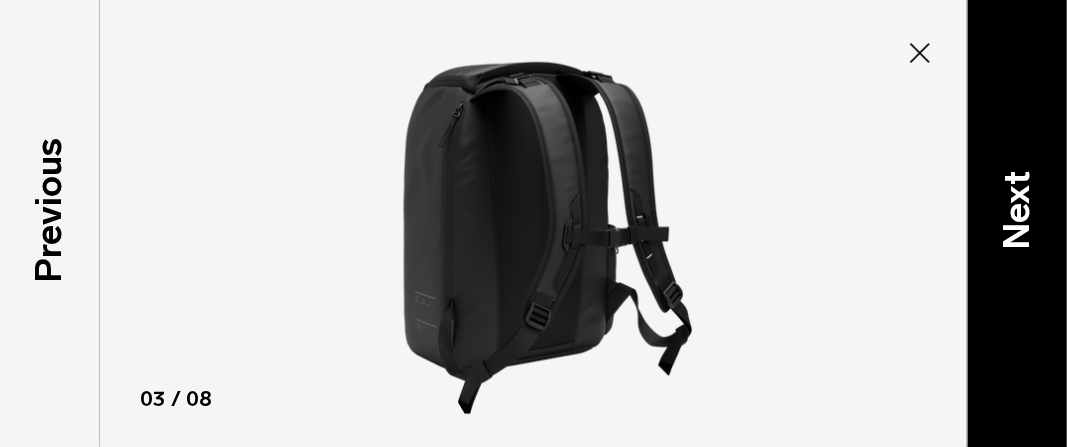 click on "Next" at bounding box center (1017, 211) 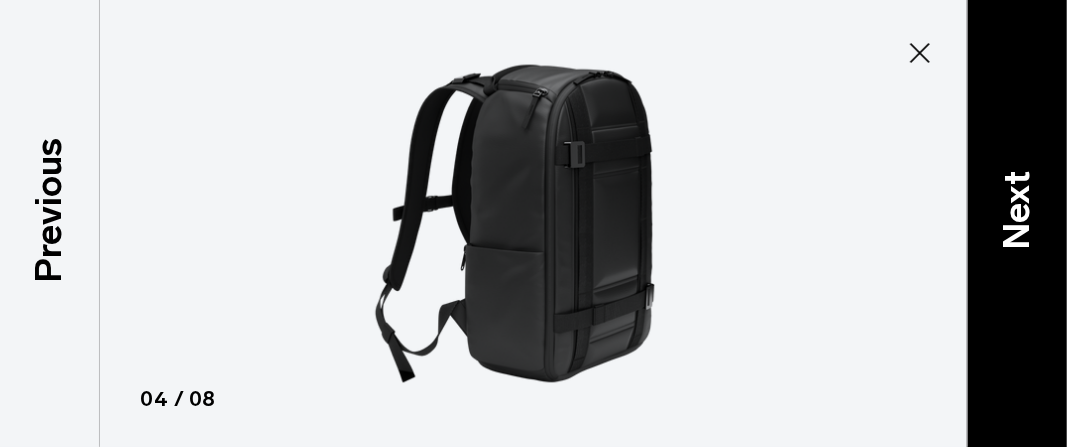 click on "Next" at bounding box center [1017, 211] 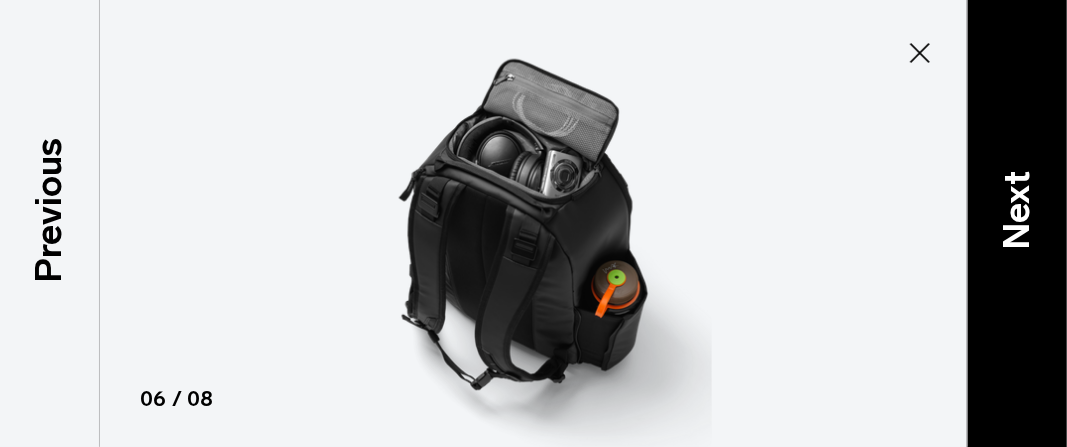 click on "Next" at bounding box center [1017, 211] 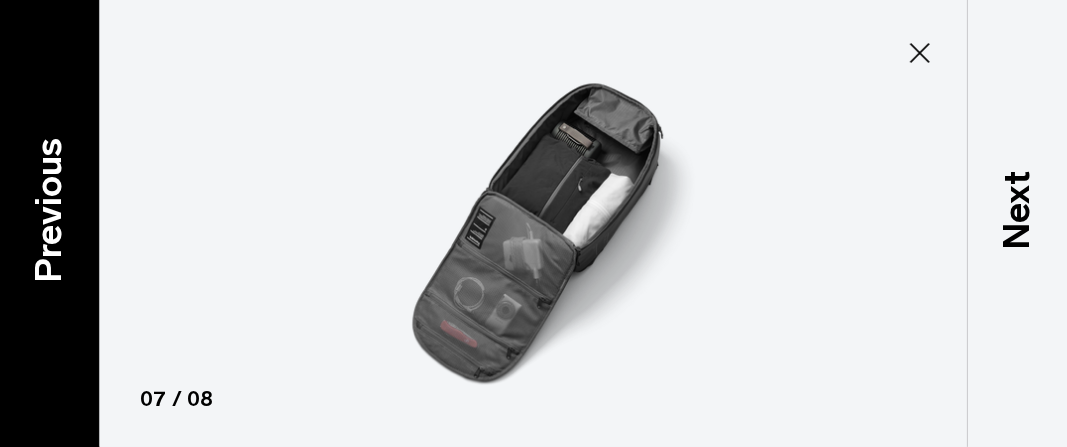 click on "Previous" at bounding box center (49, 211) 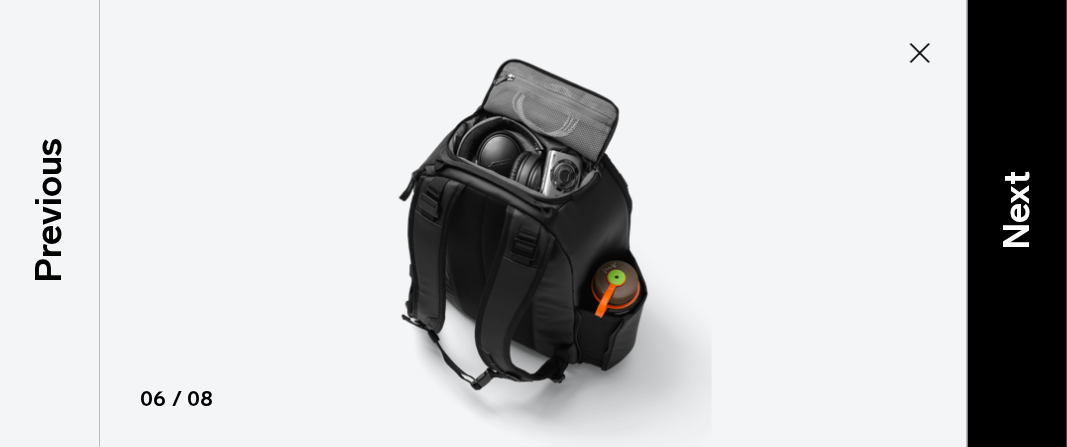 click on "Next" at bounding box center (1017, 211) 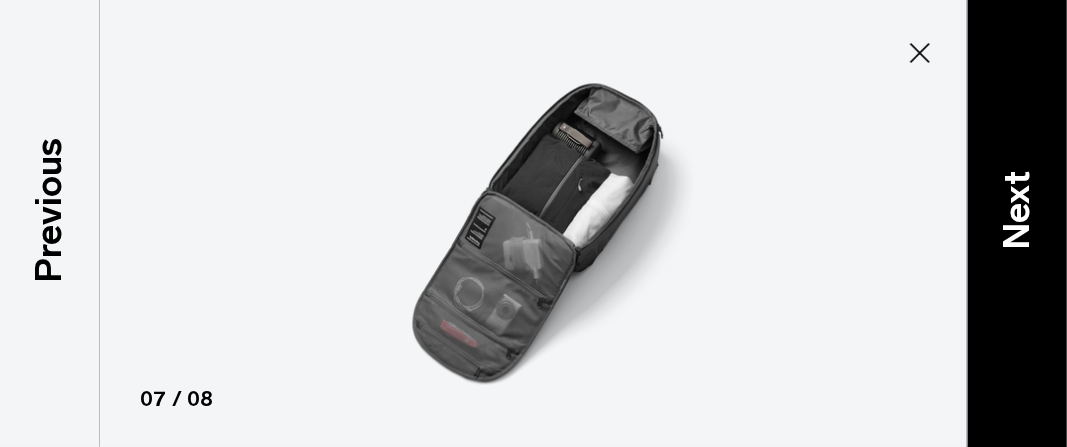 click on "Next" at bounding box center (1017, 211) 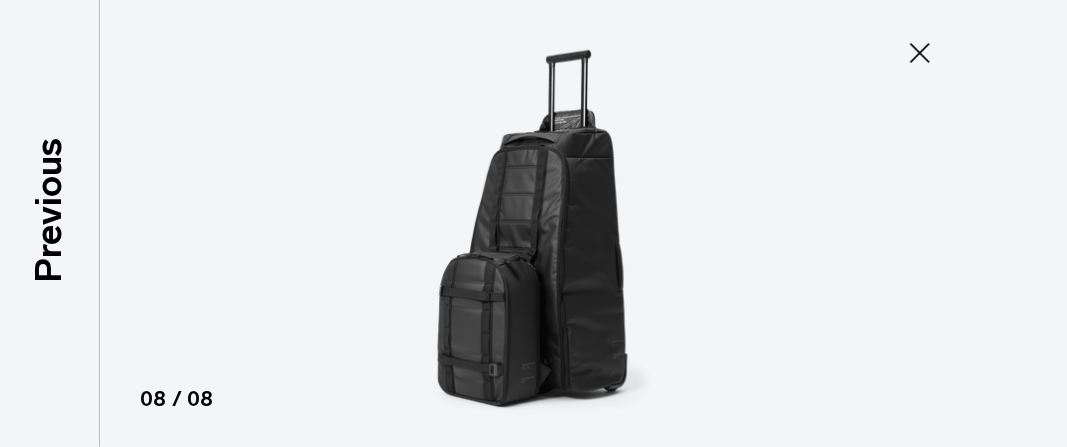 click at bounding box center (533, 223) 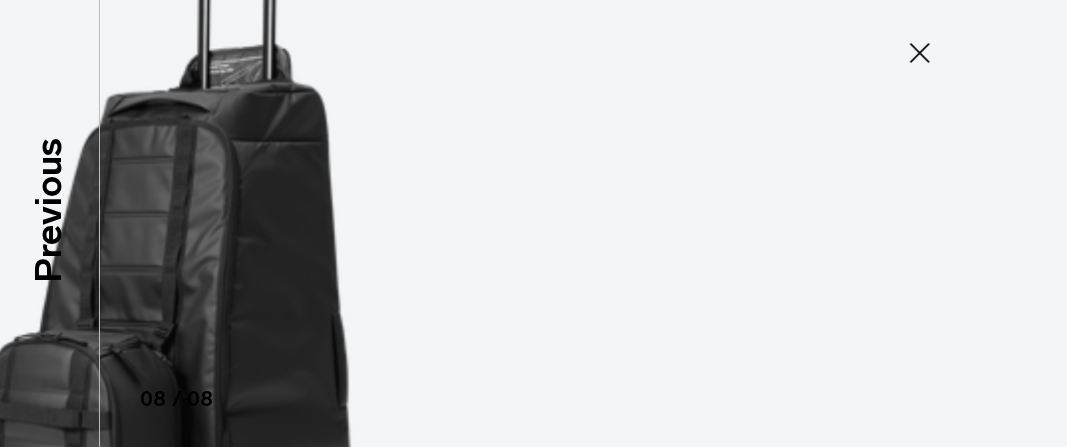 click 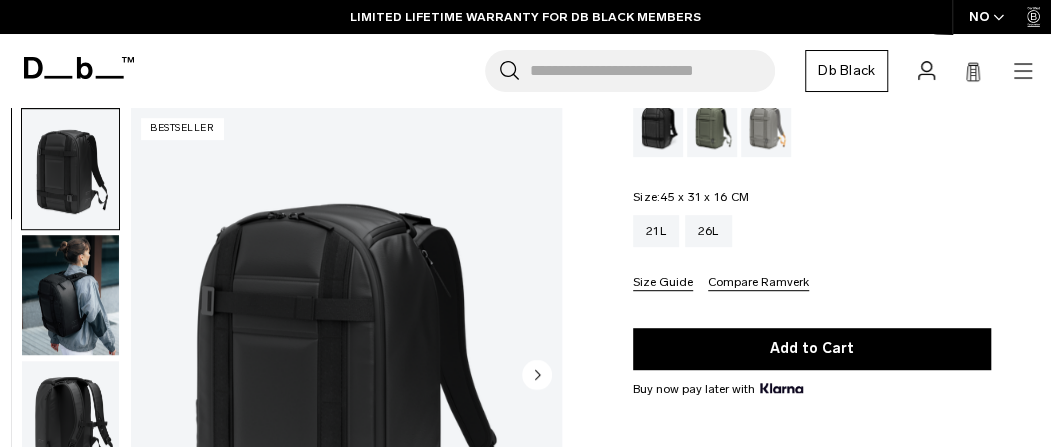 scroll, scrollTop: 300, scrollLeft: 0, axis: vertical 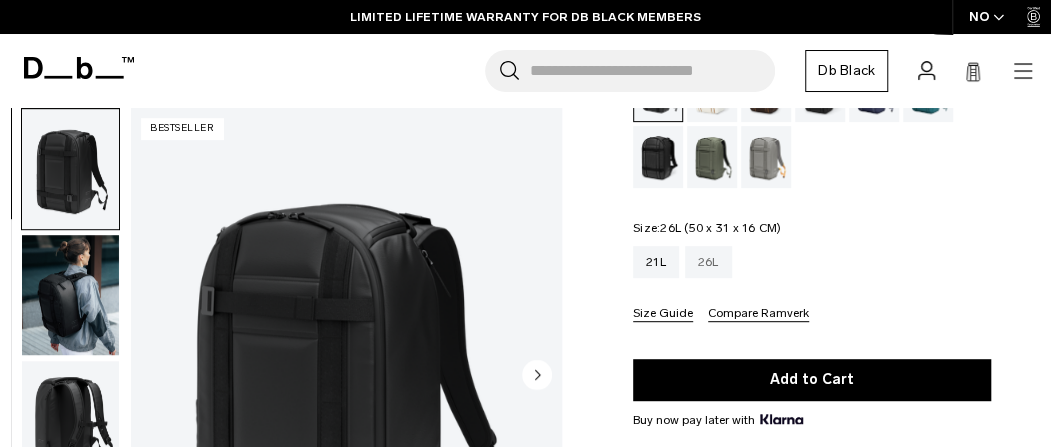click on "26L" at bounding box center [708, 262] 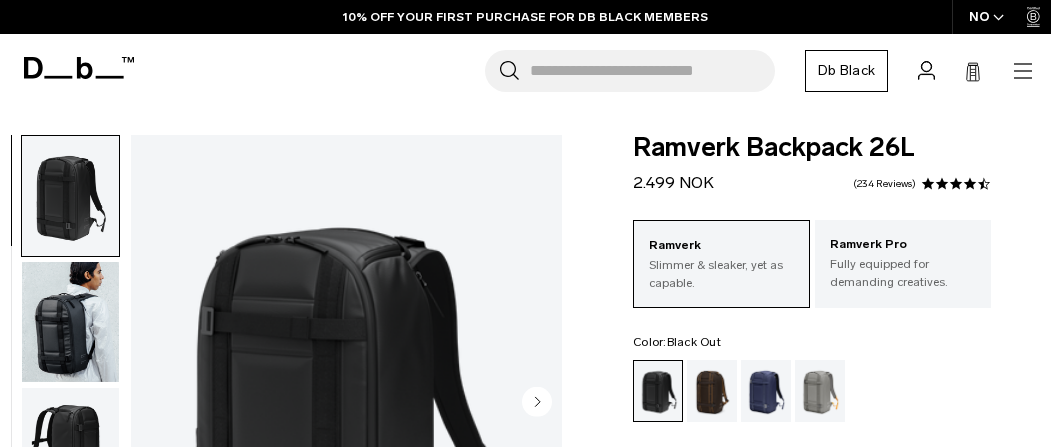 scroll, scrollTop: 200, scrollLeft: 0, axis: vertical 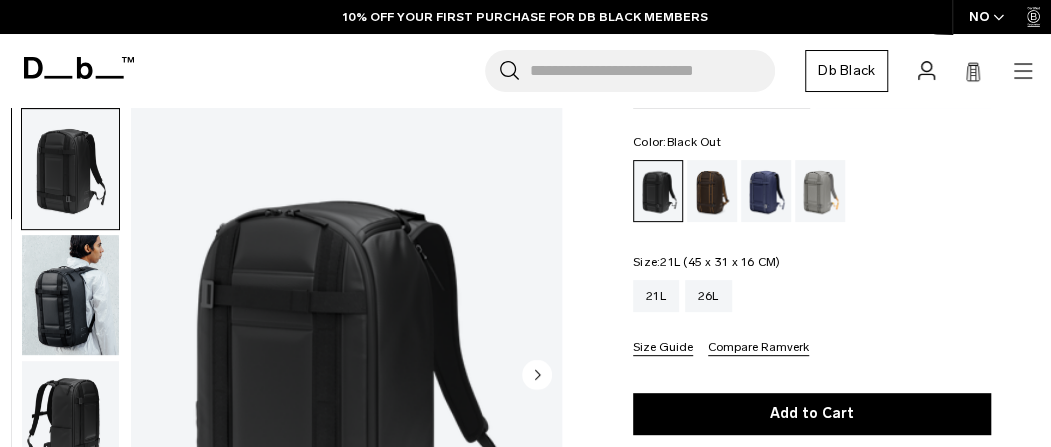 click on "21L" at bounding box center (656, 296) 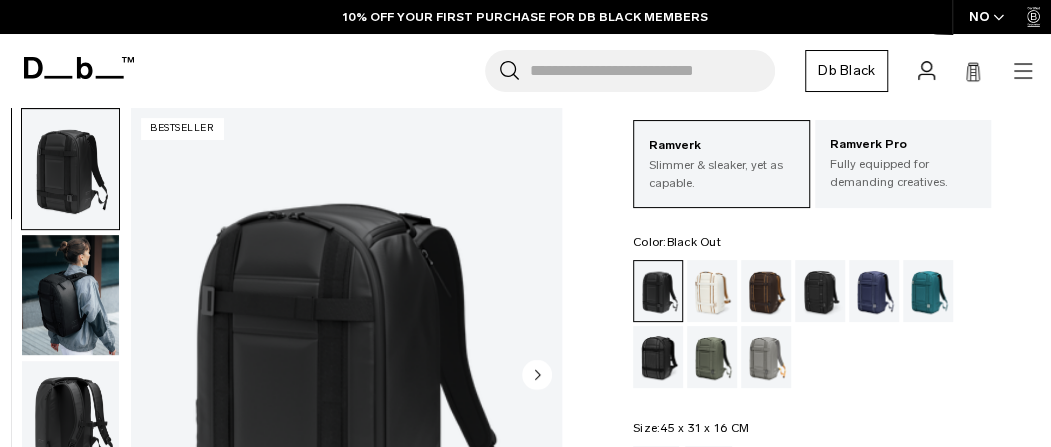 scroll, scrollTop: 100, scrollLeft: 0, axis: vertical 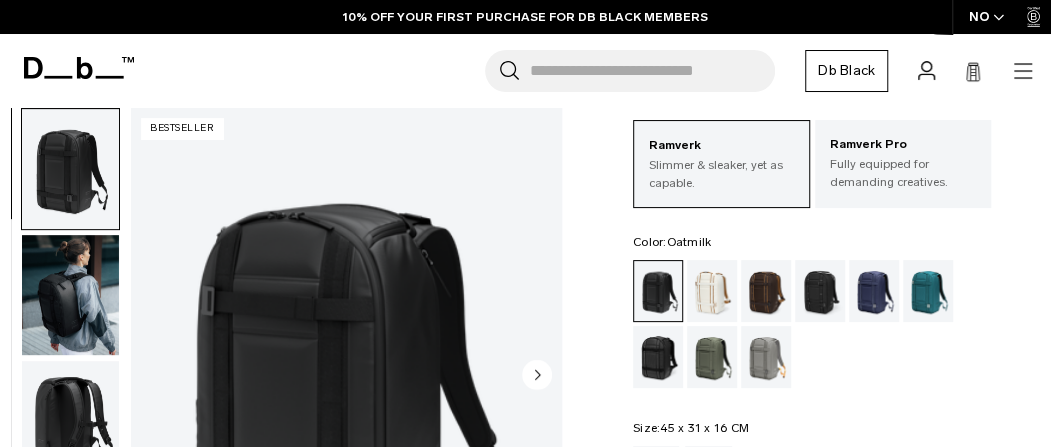 click at bounding box center (712, 291) 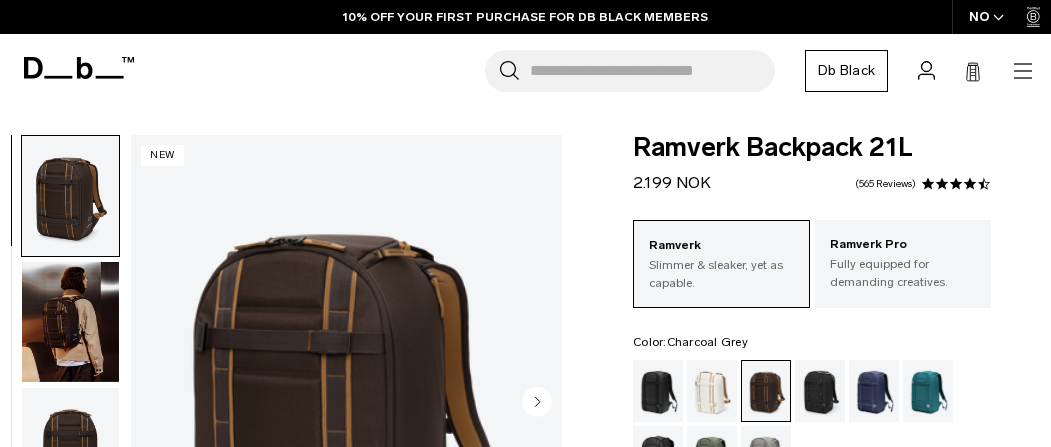 scroll, scrollTop: 0, scrollLeft: 0, axis: both 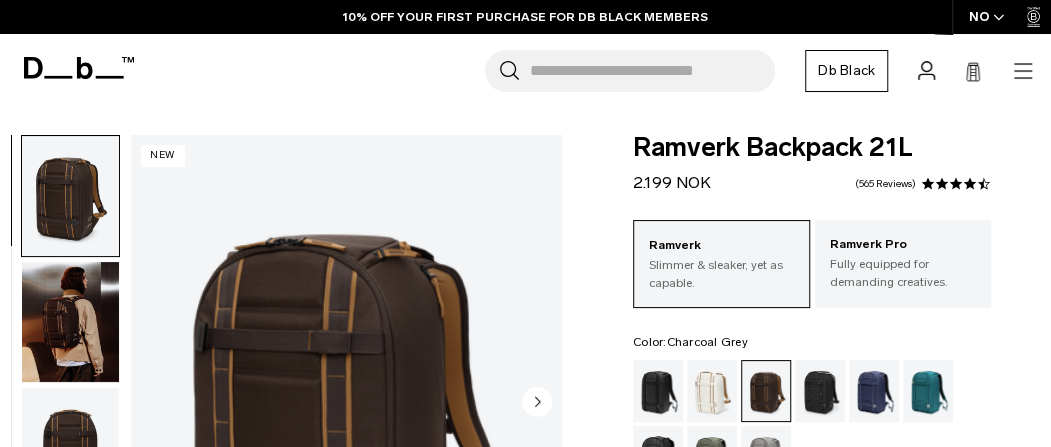 drag, startPoint x: 0, startPoint y: 0, endPoint x: 836, endPoint y: 395, distance: 924.6194 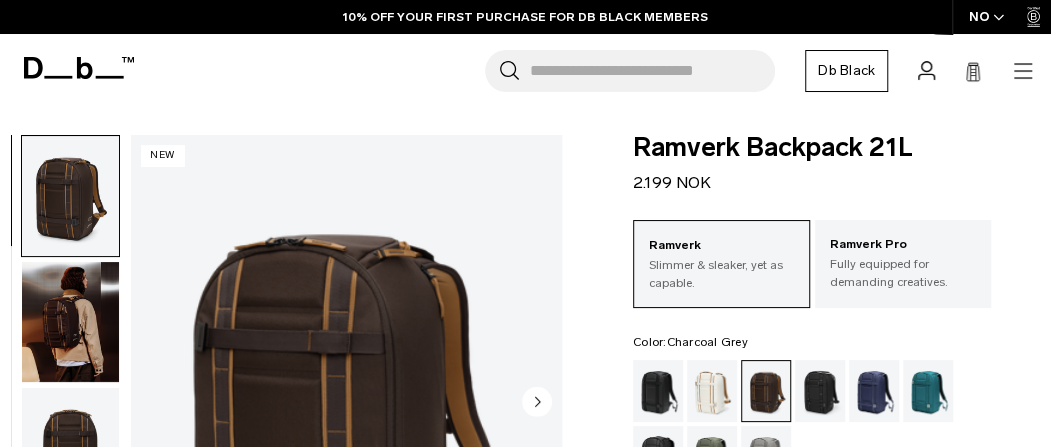 scroll, scrollTop: 0, scrollLeft: 0, axis: both 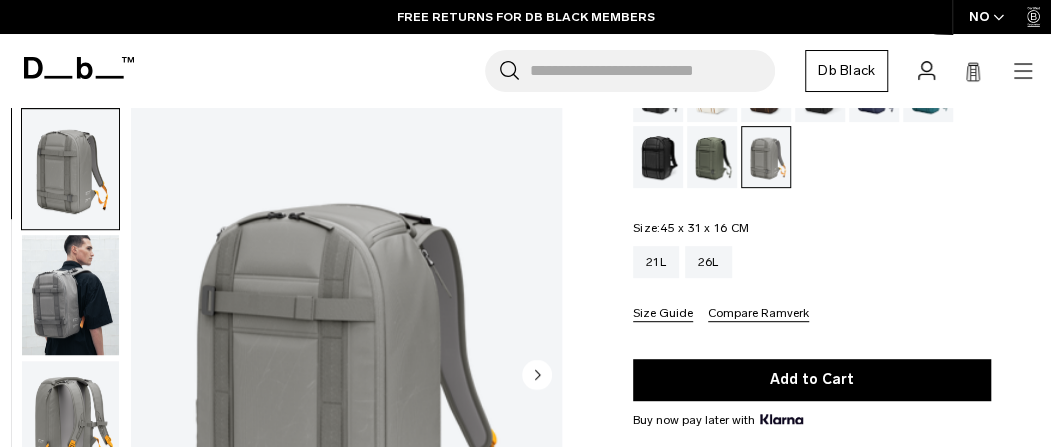 click on "Size Guide" at bounding box center [663, 314] 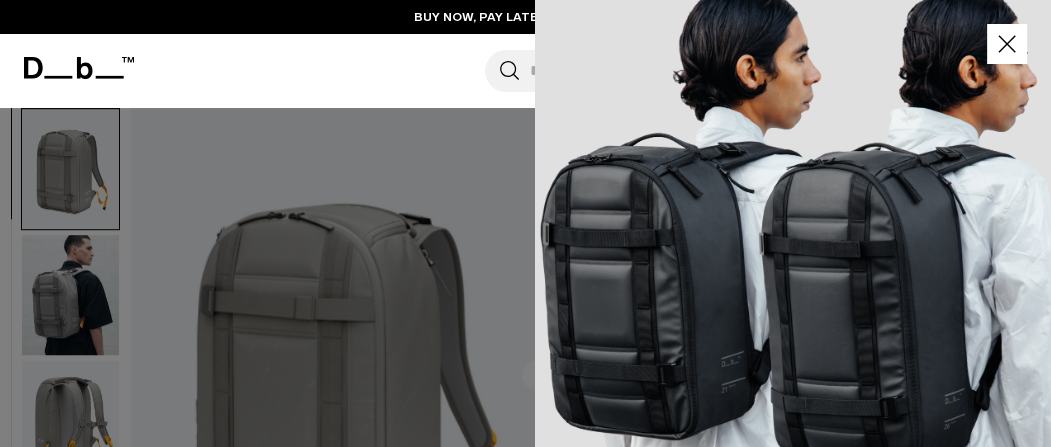 click 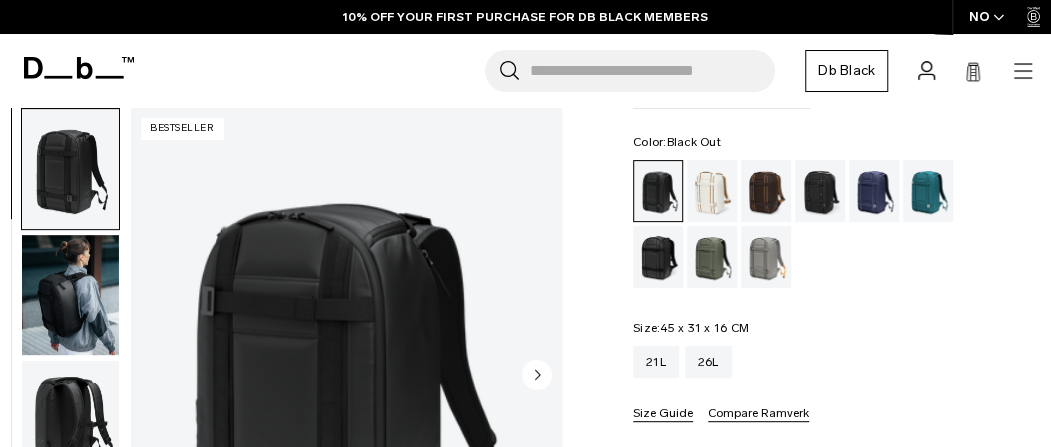 scroll, scrollTop: 200, scrollLeft: 0, axis: vertical 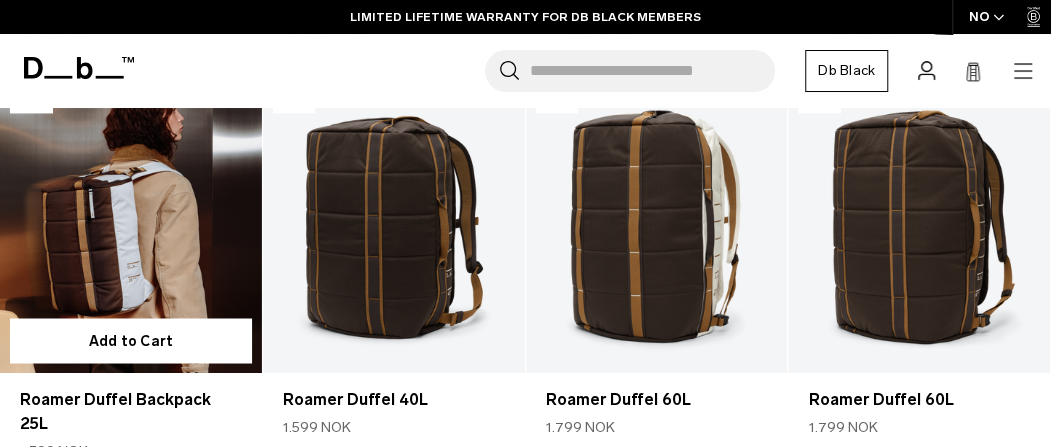click at bounding box center (131, 227) 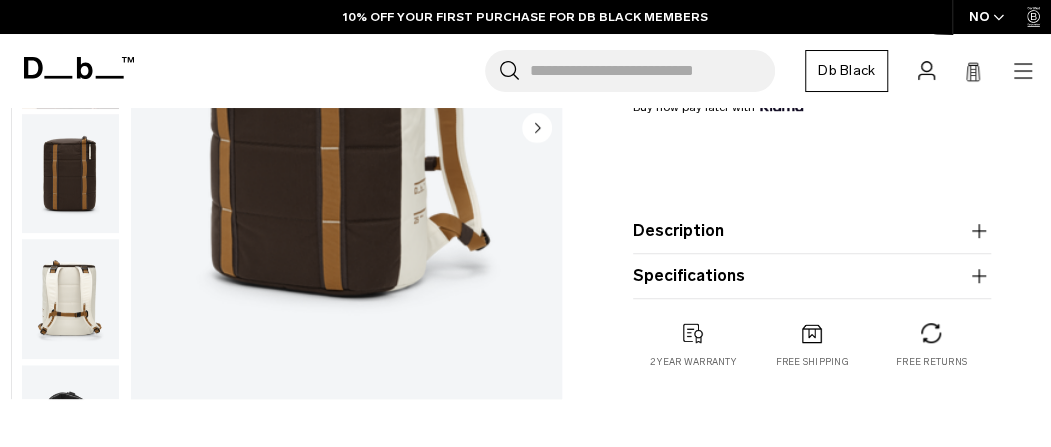 scroll, scrollTop: 500, scrollLeft: 0, axis: vertical 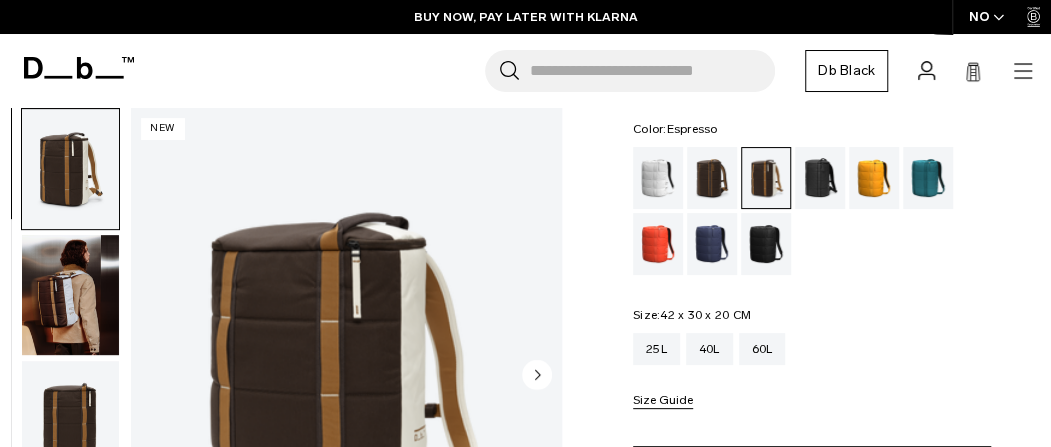 click at bounding box center [712, 178] 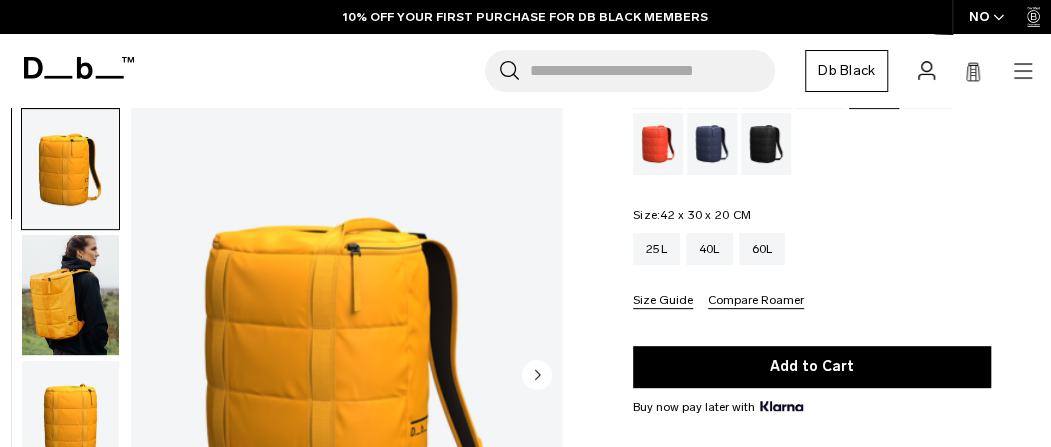 scroll, scrollTop: 200, scrollLeft: 0, axis: vertical 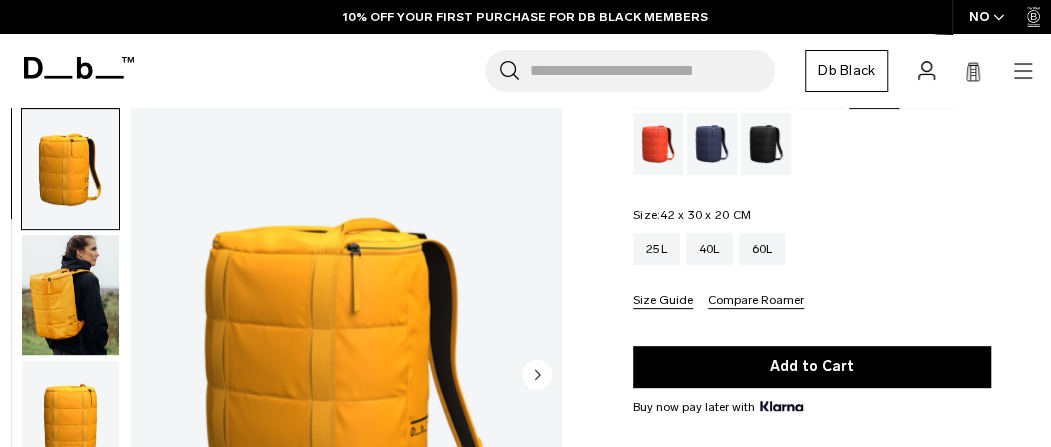 click at bounding box center (928, 78) 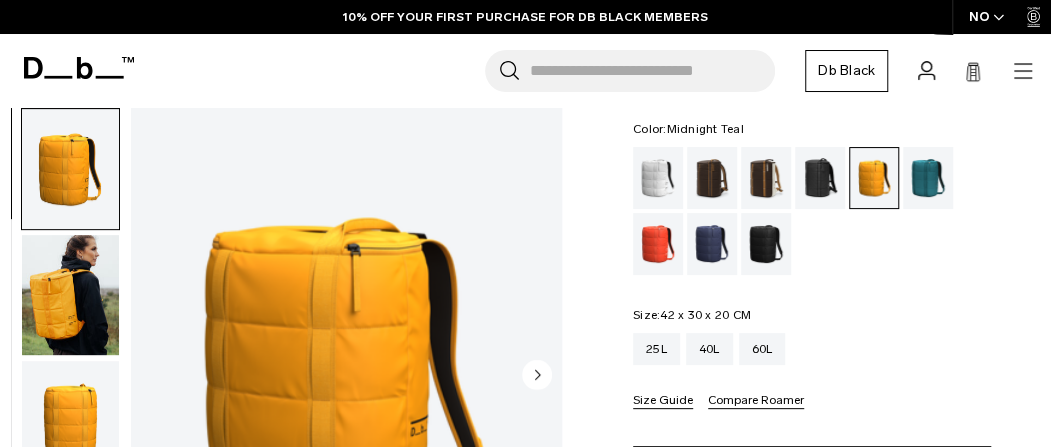 scroll, scrollTop: 0, scrollLeft: 0, axis: both 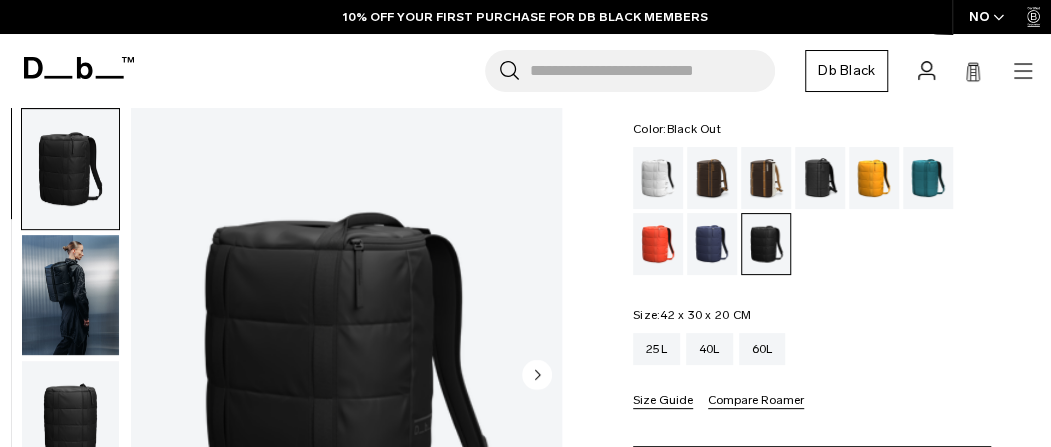 click at bounding box center [70, 295] 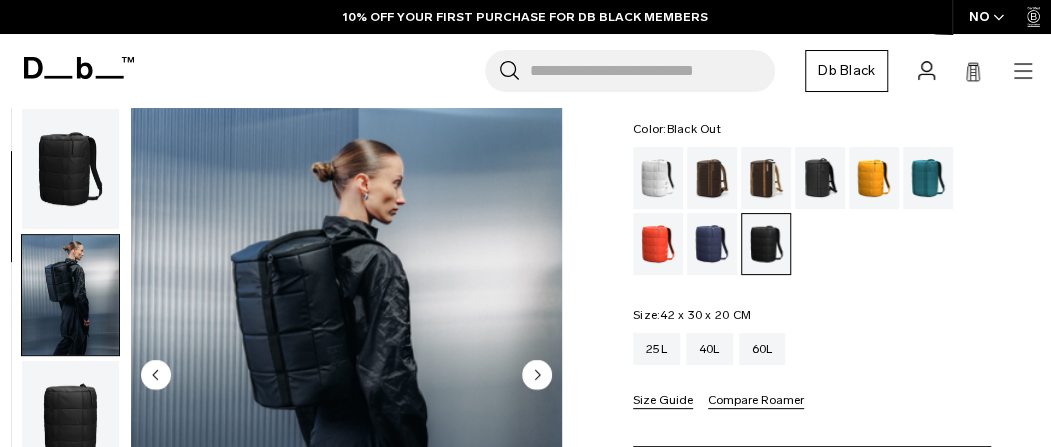 scroll, scrollTop: 100, scrollLeft: 0, axis: vertical 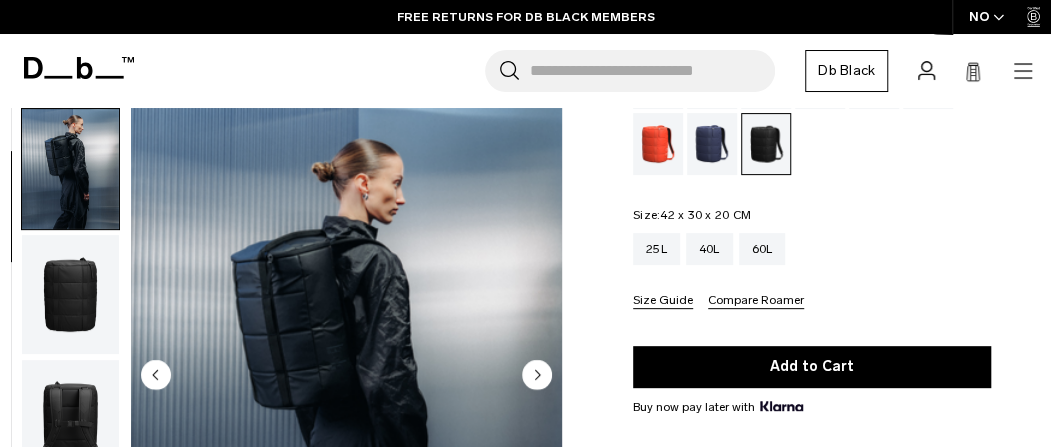 click 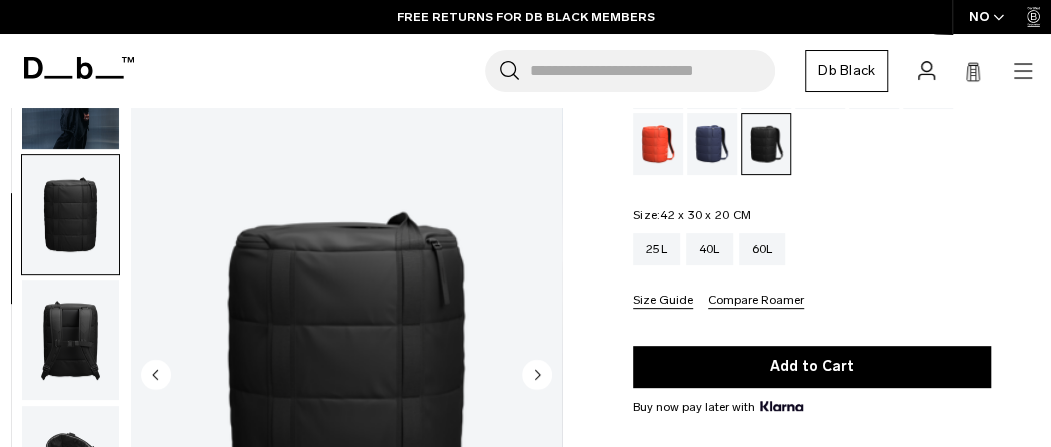 scroll, scrollTop: 252, scrollLeft: 0, axis: vertical 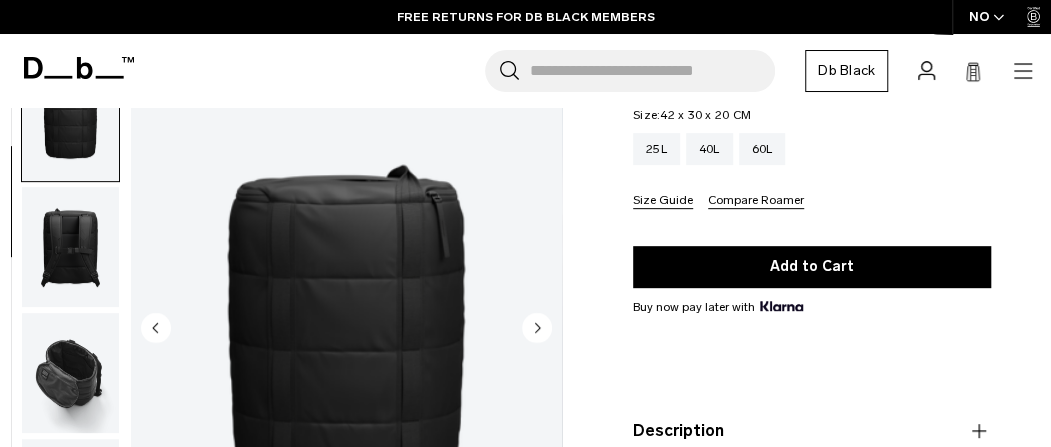 click at bounding box center [346, 330] 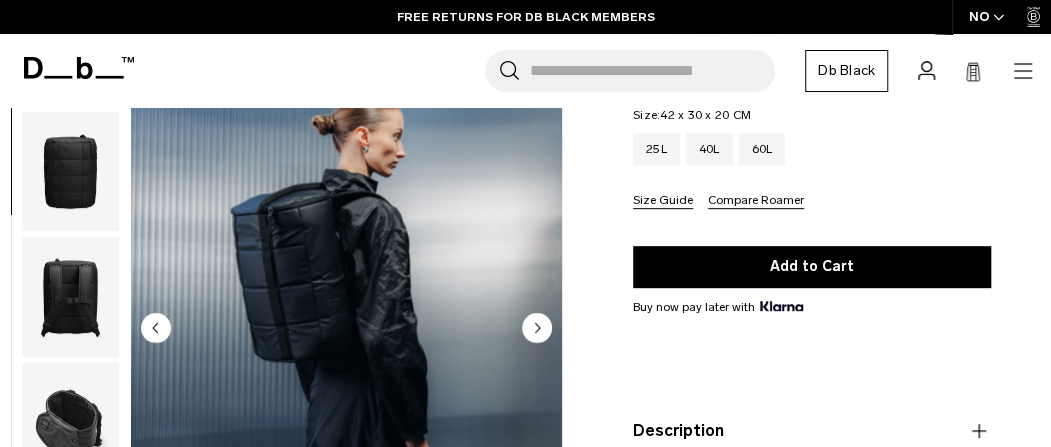 click at bounding box center (346, 330) 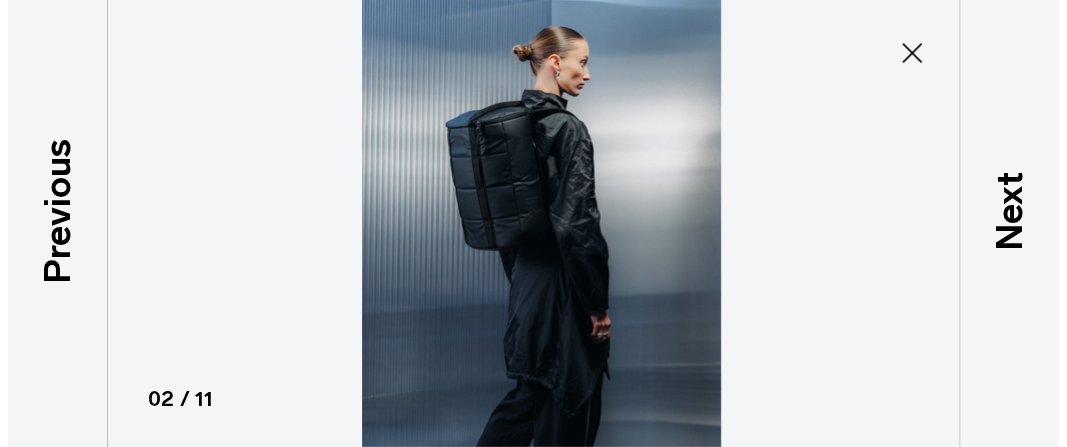 scroll, scrollTop: 126, scrollLeft: 0, axis: vertical 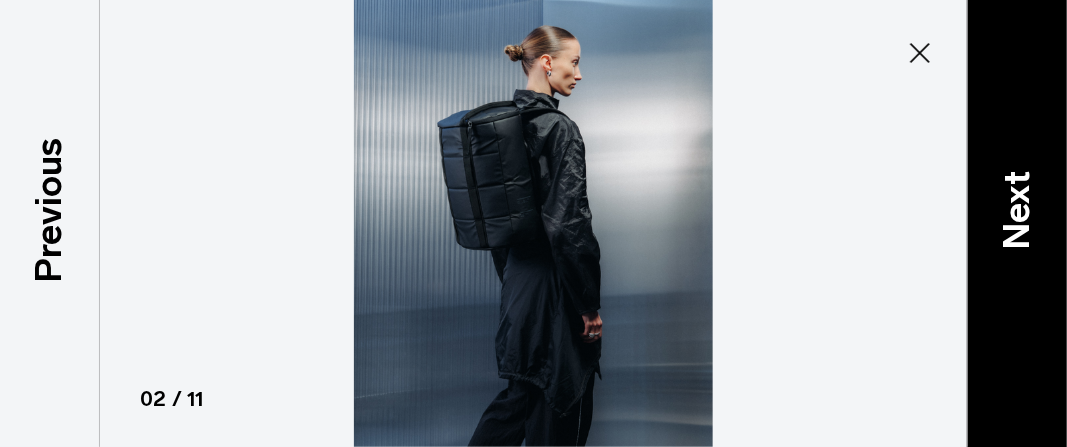 click on "Next" at bounding box center [1017, 211] 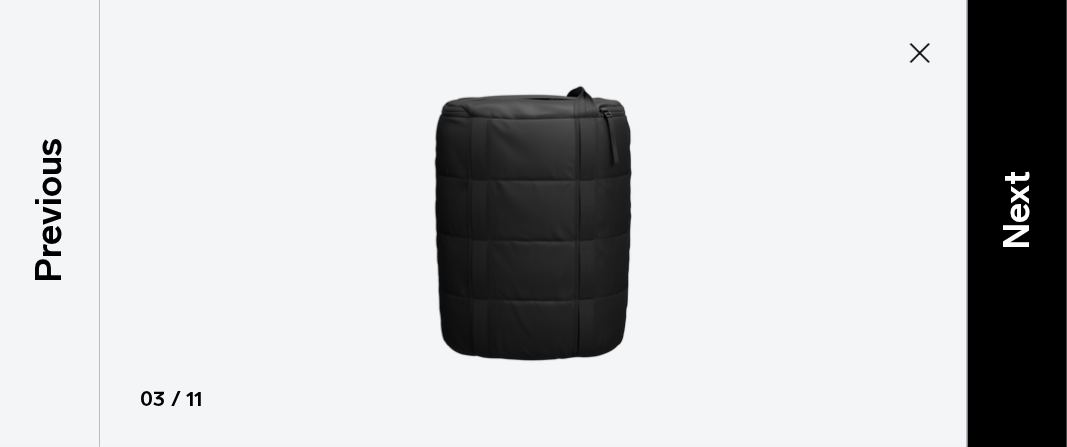 click on "Next" at bounding box center [1017, 211] 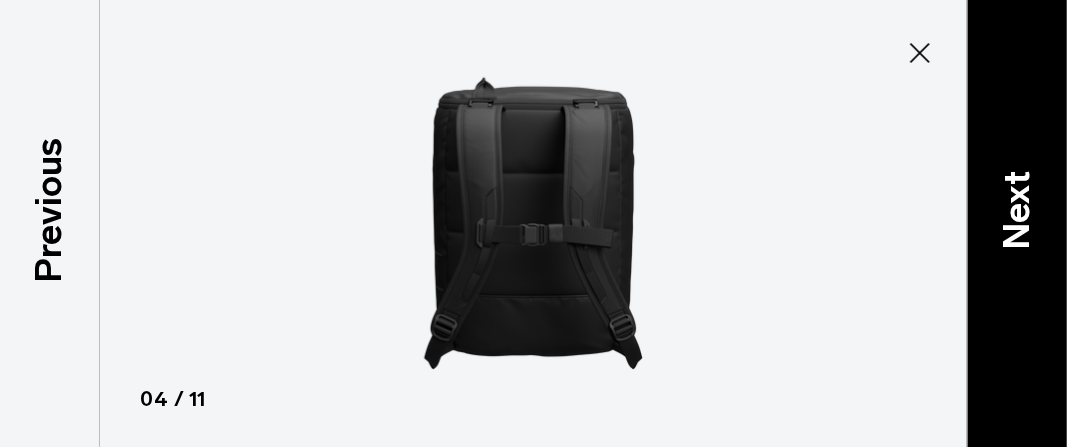click on "Next" at bounding box center [1017, 211] 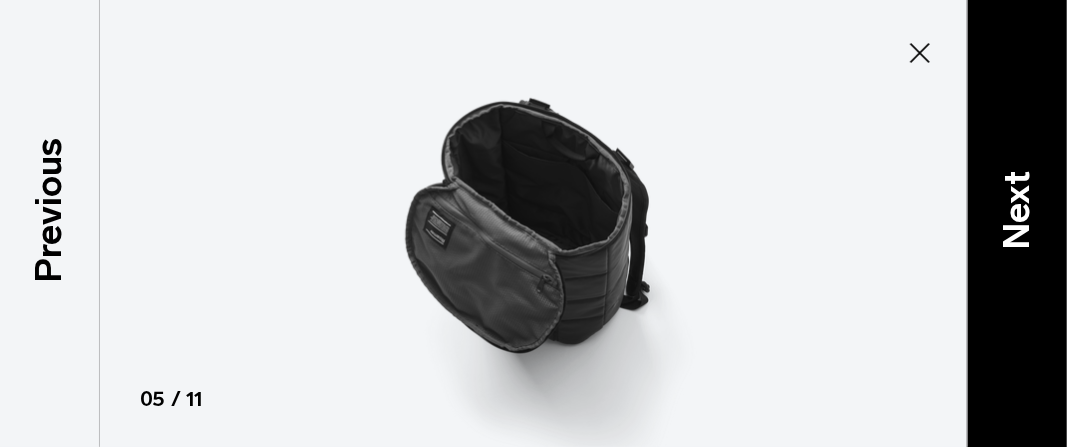 click on "Next" at bounding box center [1017, 211] 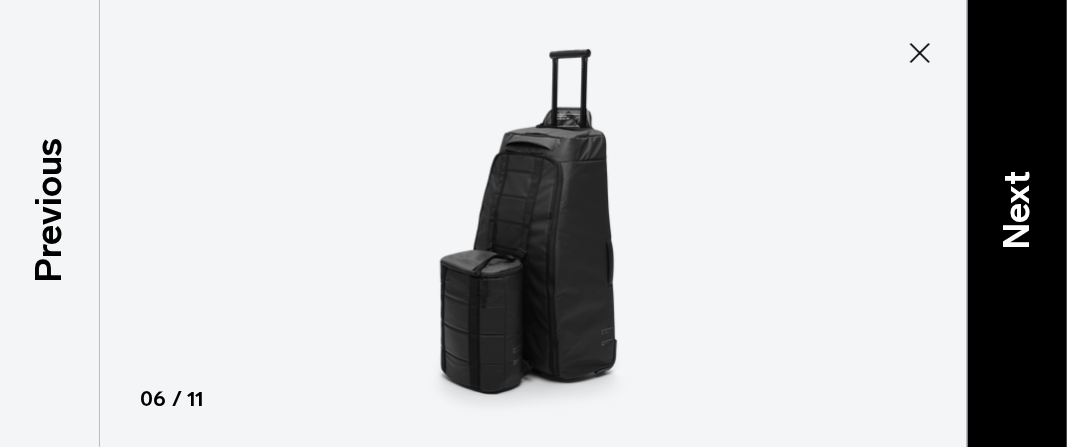click on "Next" at bounding box center [1017, 211] 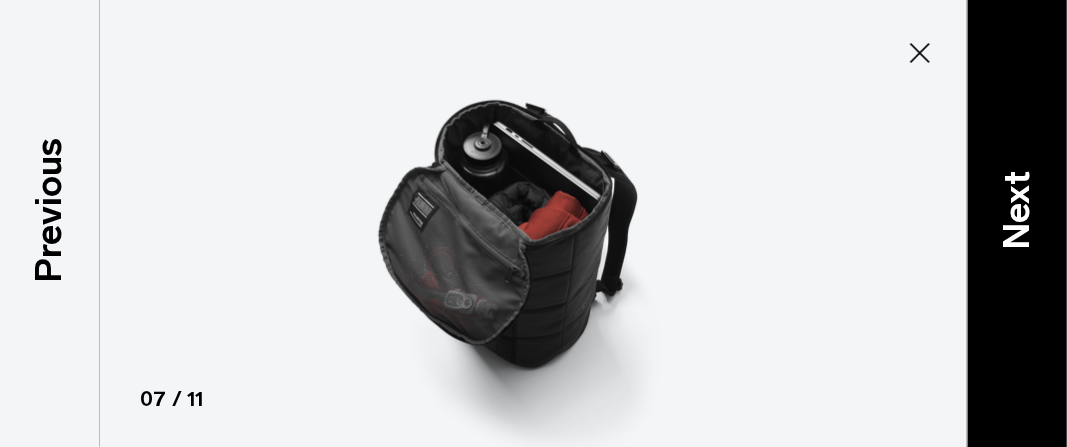 click on "Next" at bounding box center [1017, 211] 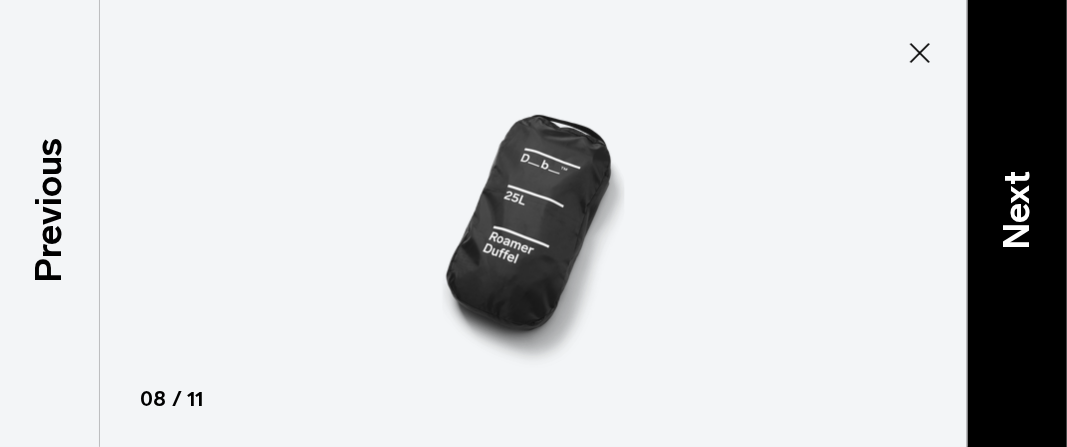 click on "Next" at bounding box center (1017, 211) 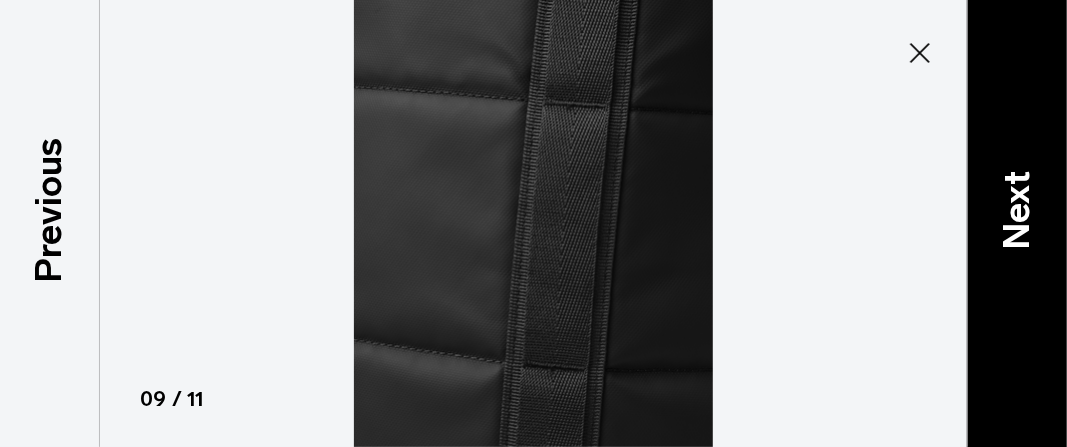 click on "Next" at bounding box center (1017, 211) 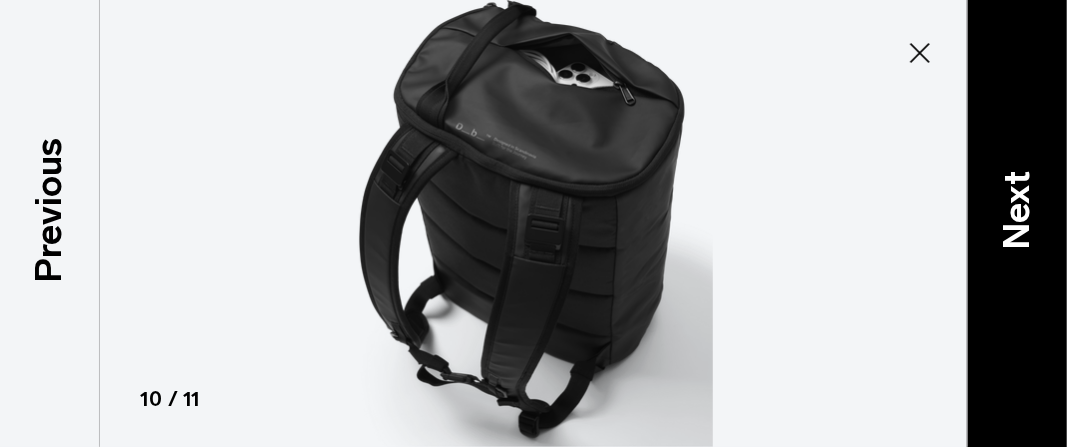click on "Next" at bounding box center (1017, 211) 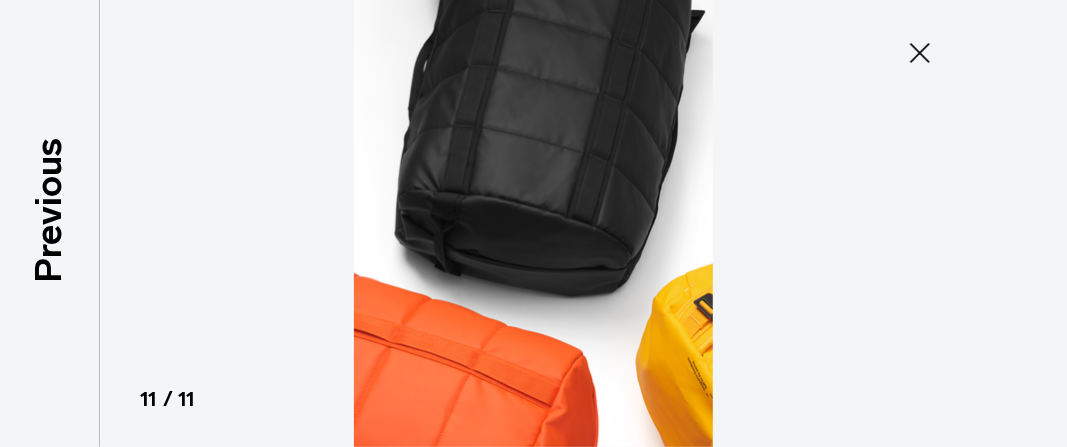 click at bounding box center [533, 223] 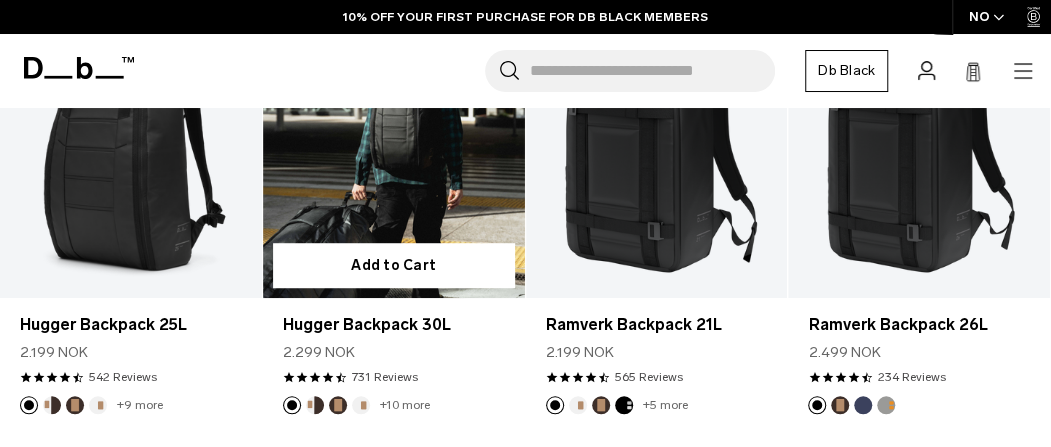 scroll, scrollTop: 440, scrollLeft: 0, axis: vertical 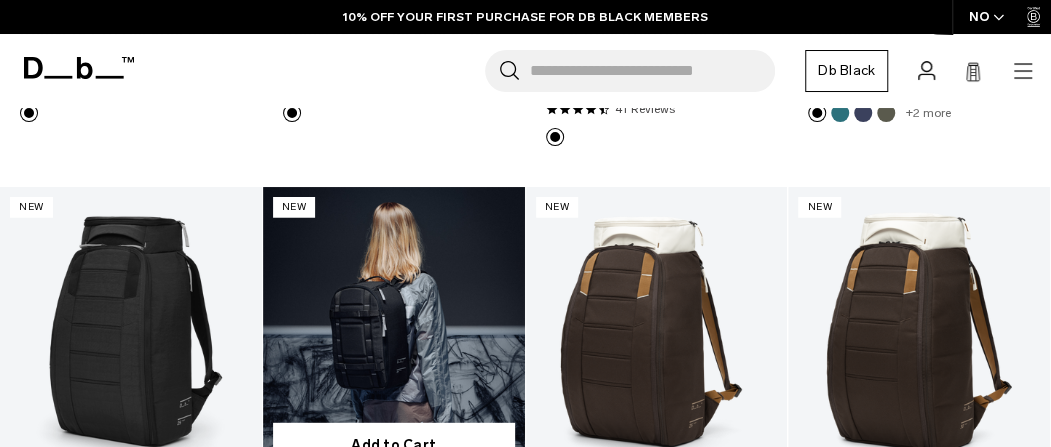 click at bounding box center [394, 332] 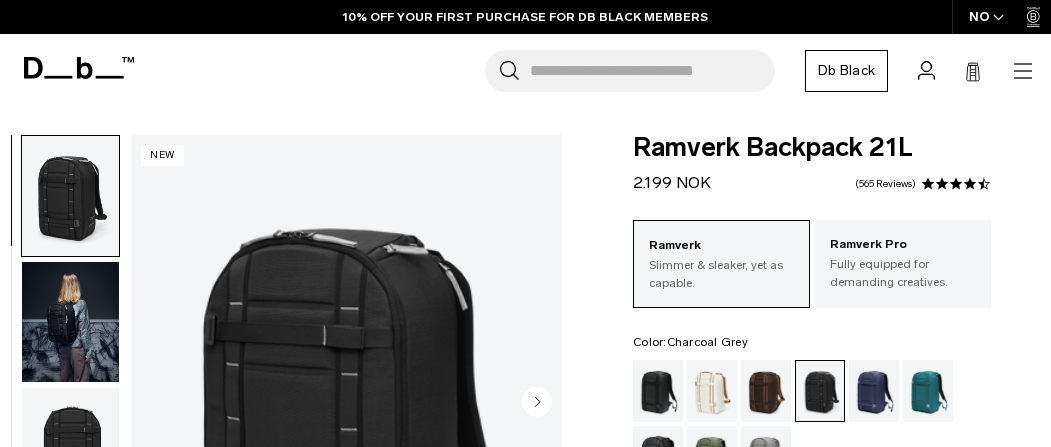 scroll, scrollTop: 200, scrollLeft: 0, axis: vertical 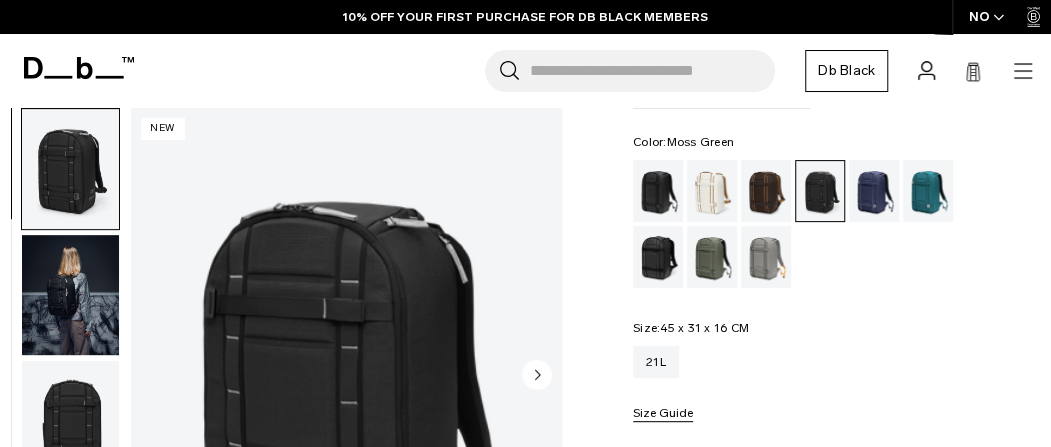 click at bounding box center [712, 257] 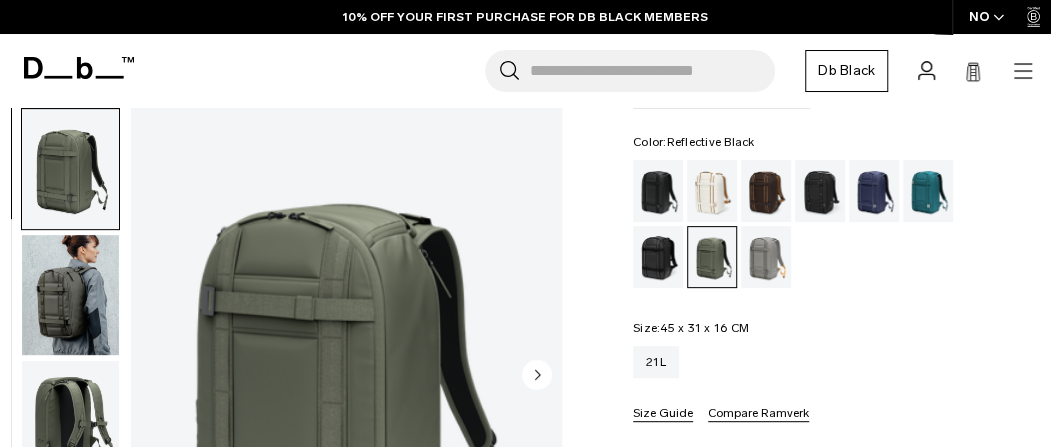 scroll, scrollTop: 200, scrollLeft: 0, axis: vertical 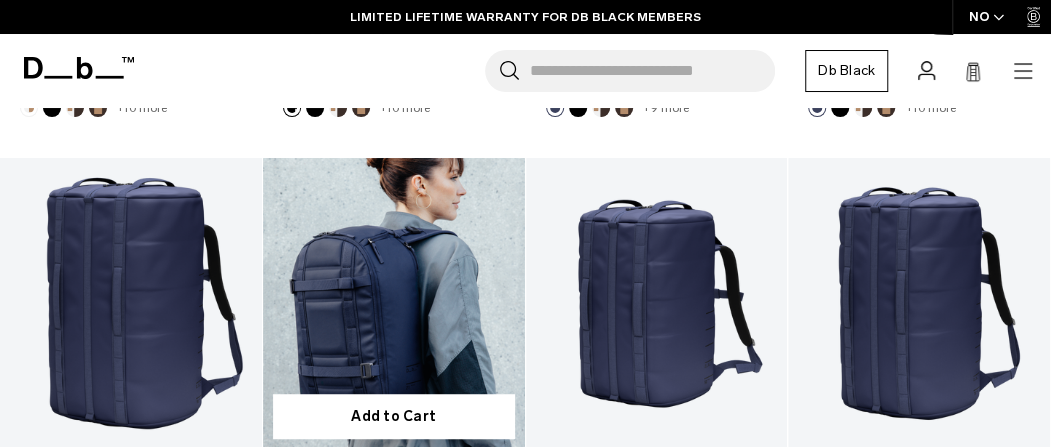click at bounding box center (394, 303) 